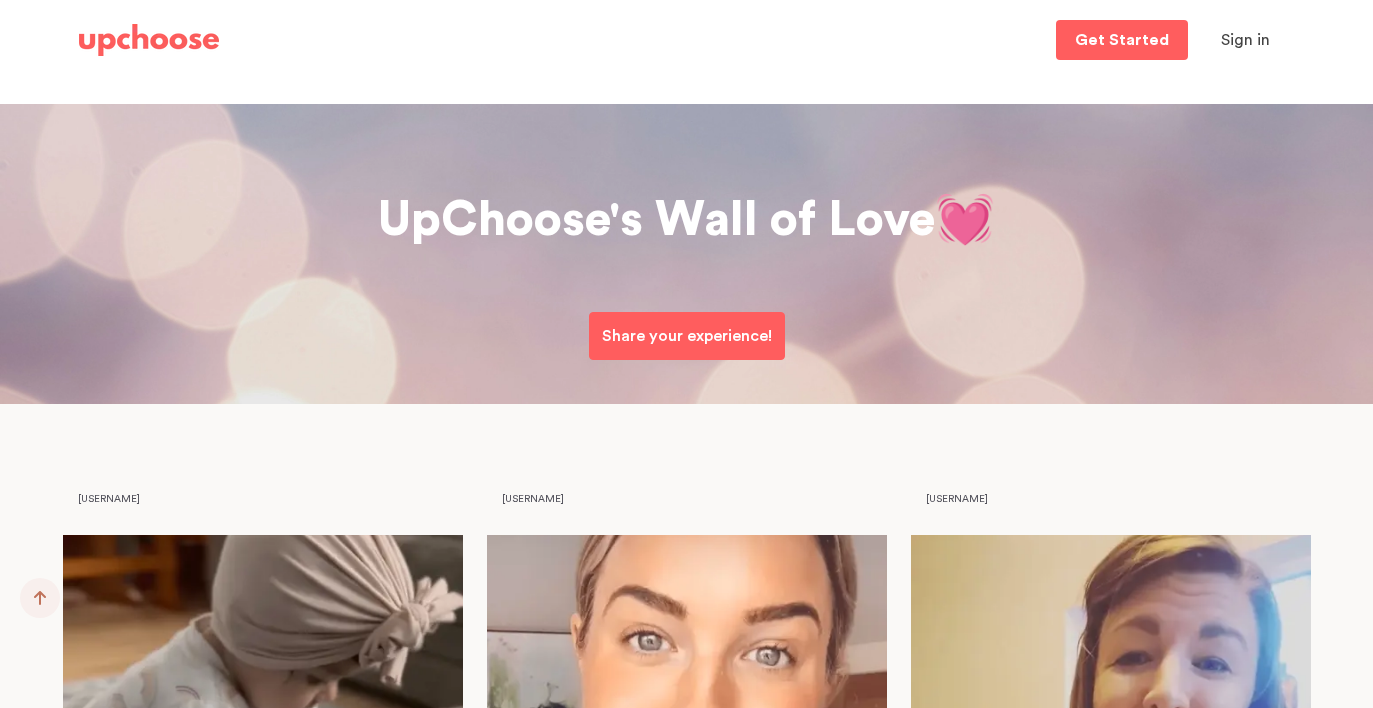 scroll, scrollTop: 5333, scrollLeft: 0, axis: vertical 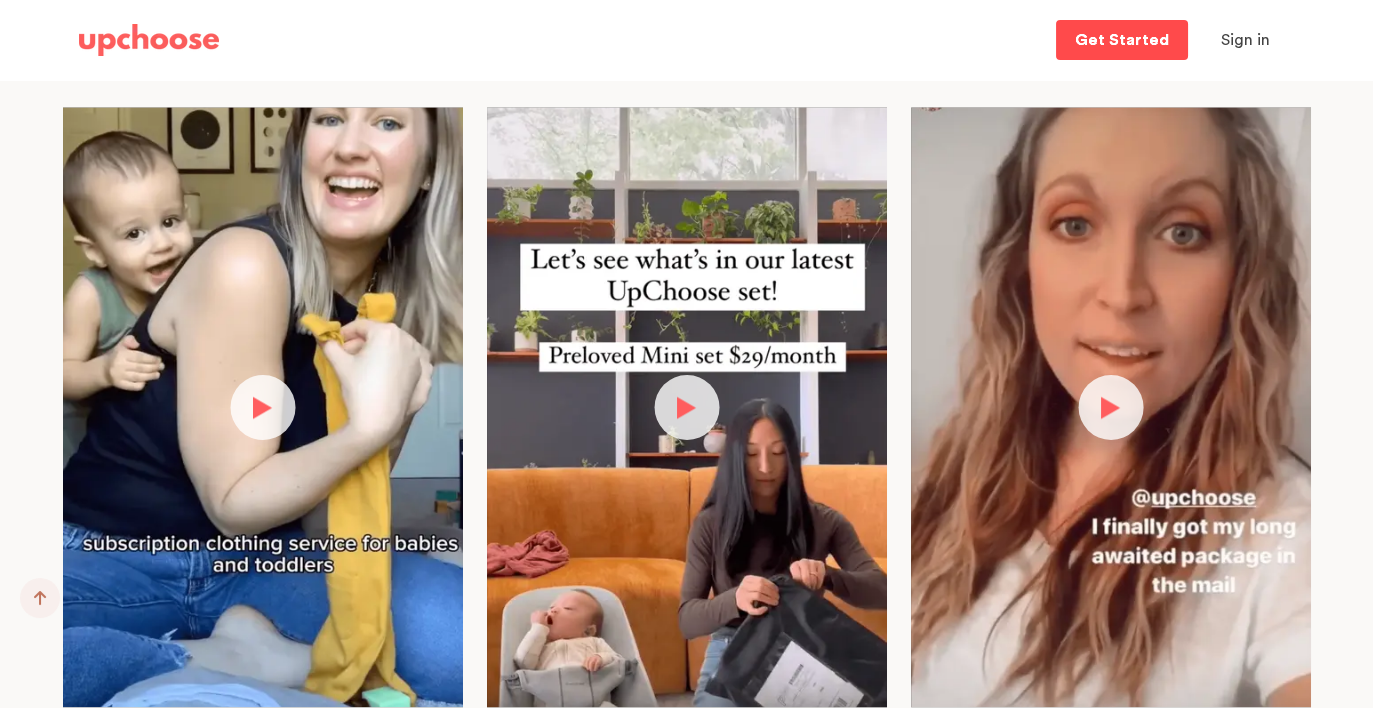 click on "Get Started" at bounding box center (1122, 40) 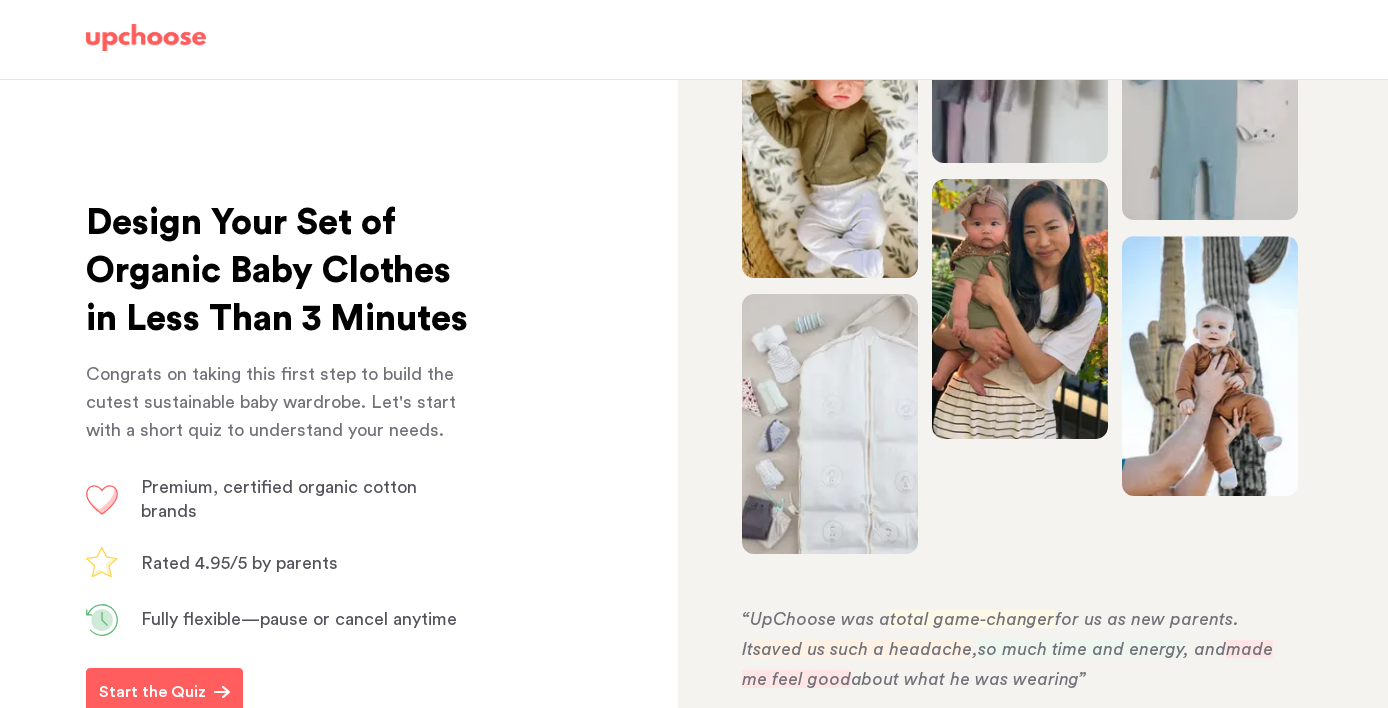 scroll, scrollTop: 0, scrollLeft: 0, axis: both 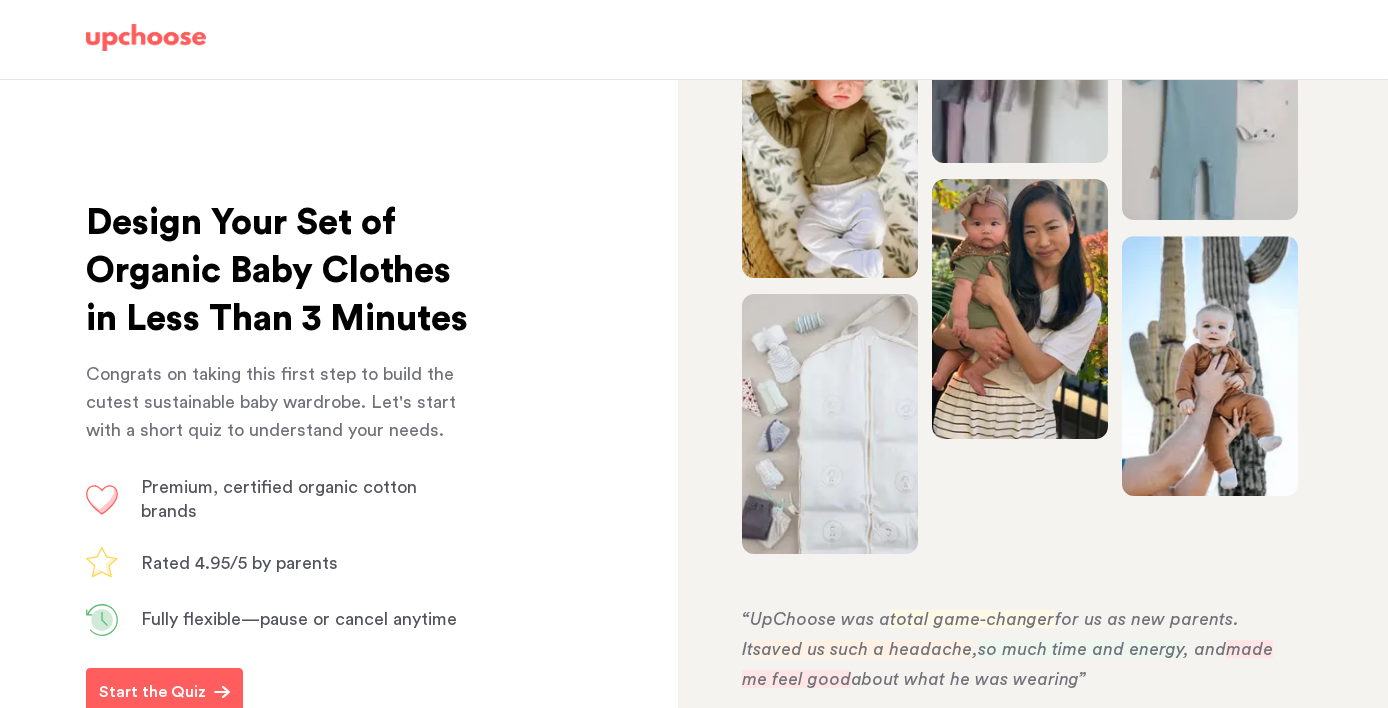 click at bounding box center (146, 38) 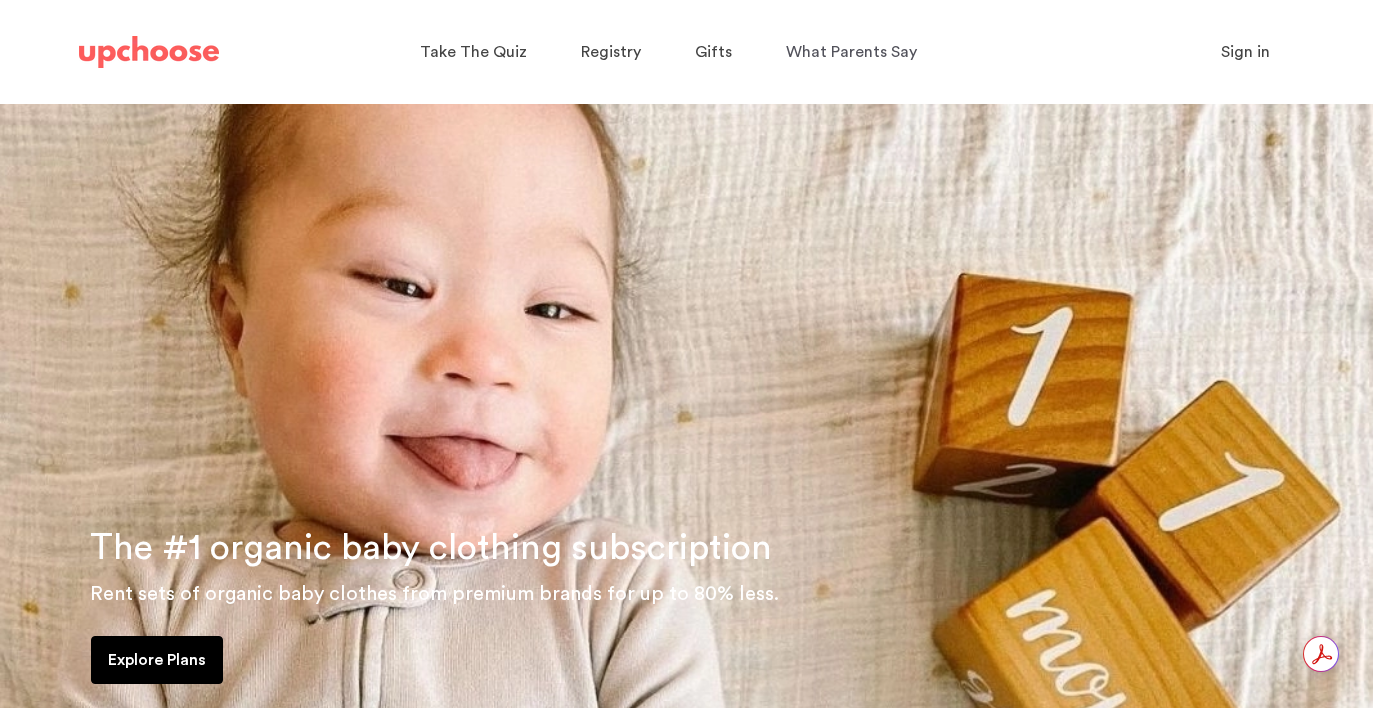 scroll, scrollTop: 0, scrollLeft: 0, axis: both 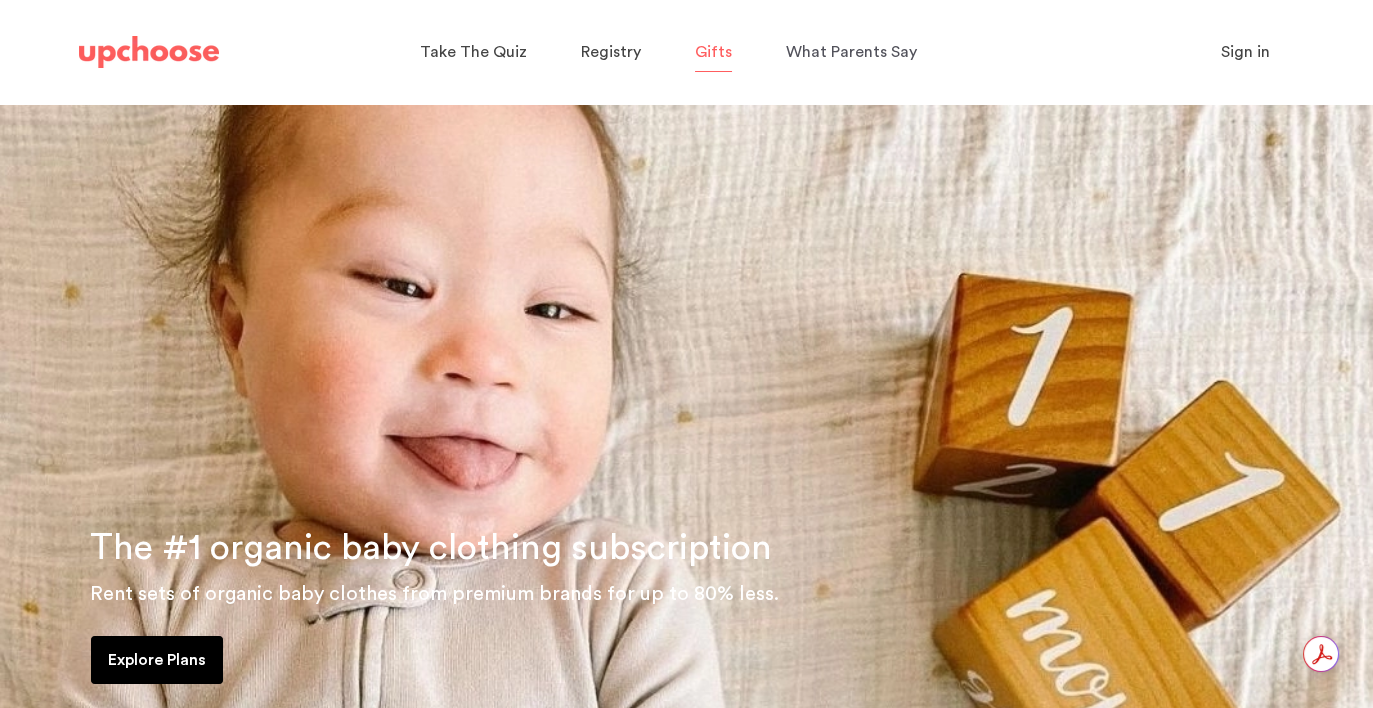 click on "Gifts" at bounding box center [713, 52] 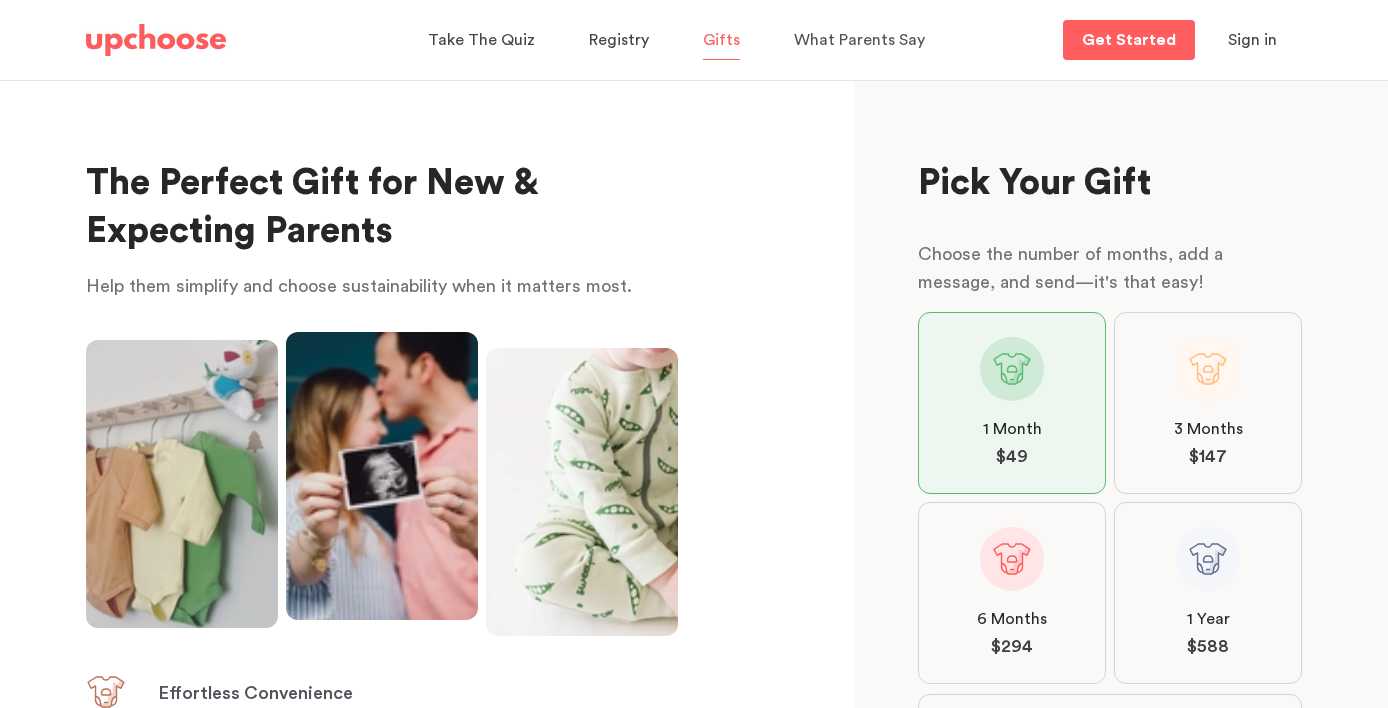 scroll, scrollTop: 0, scrollLeft: 0, axis: both 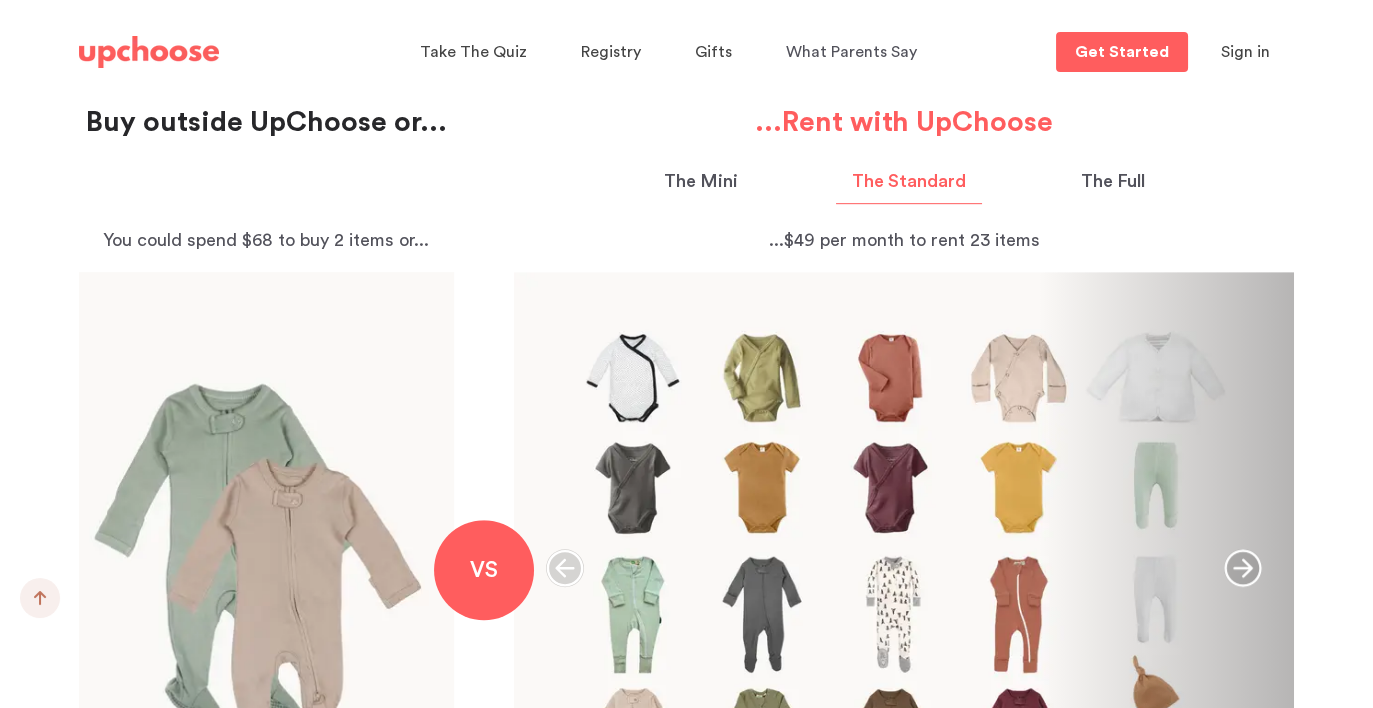 click on "The Mini" at bounding box center (700, 181) 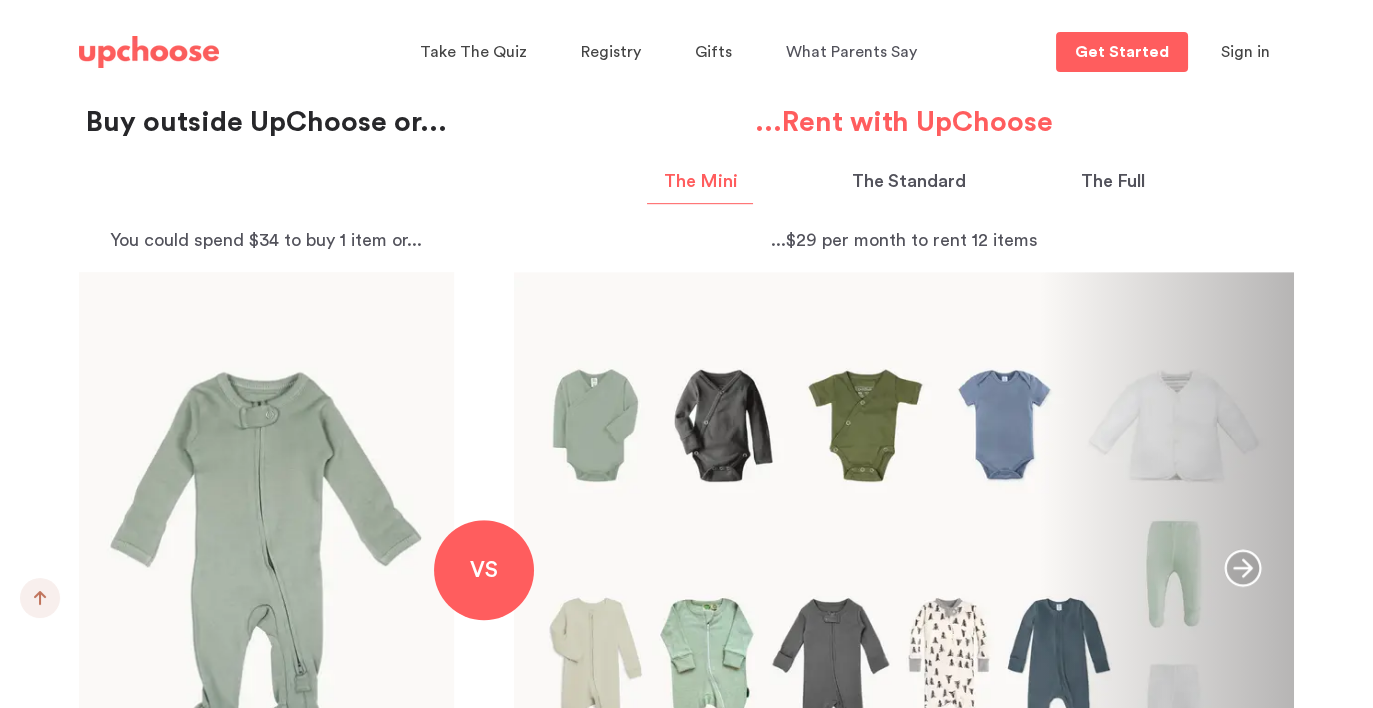 click on "The Standard" at bounding box center (909, 181) 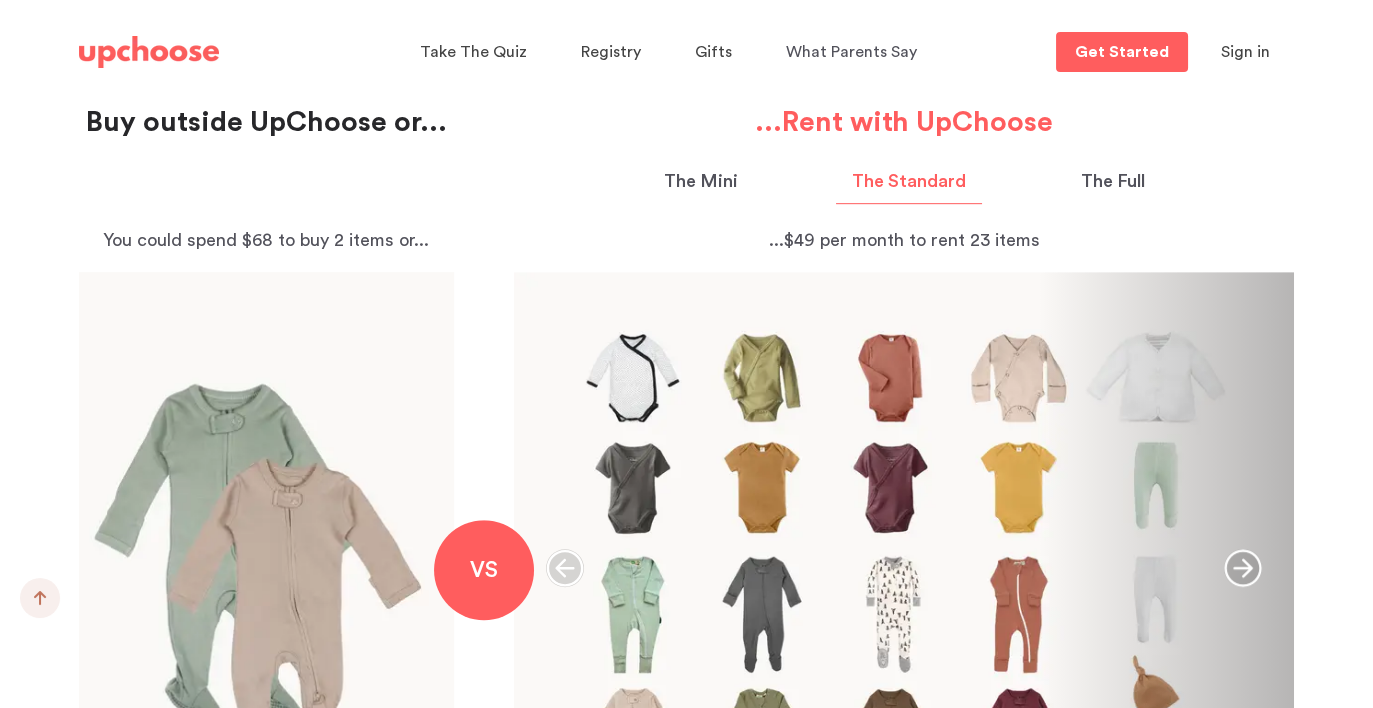 click on "The Full" at bounding box center [1113, 181] 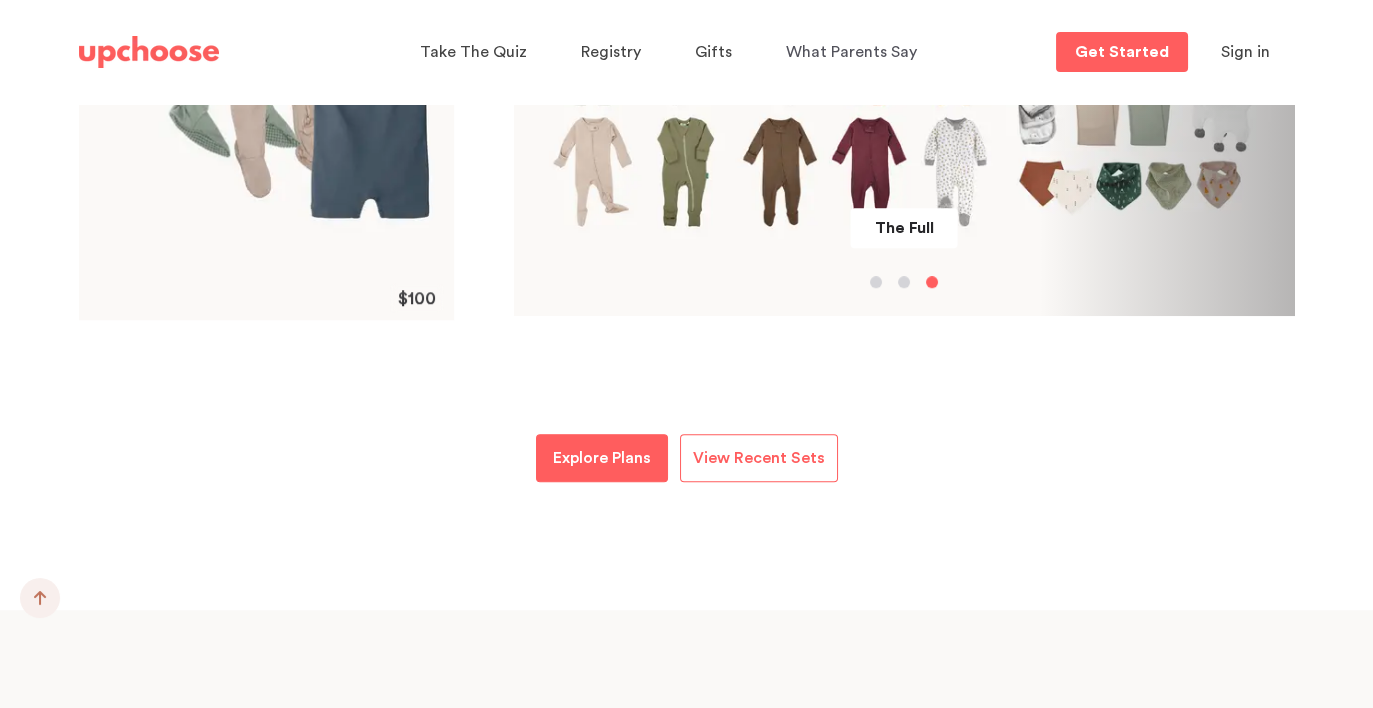 scroll, scrollTop: 2654, scrollLeft: 0, axis: vertical 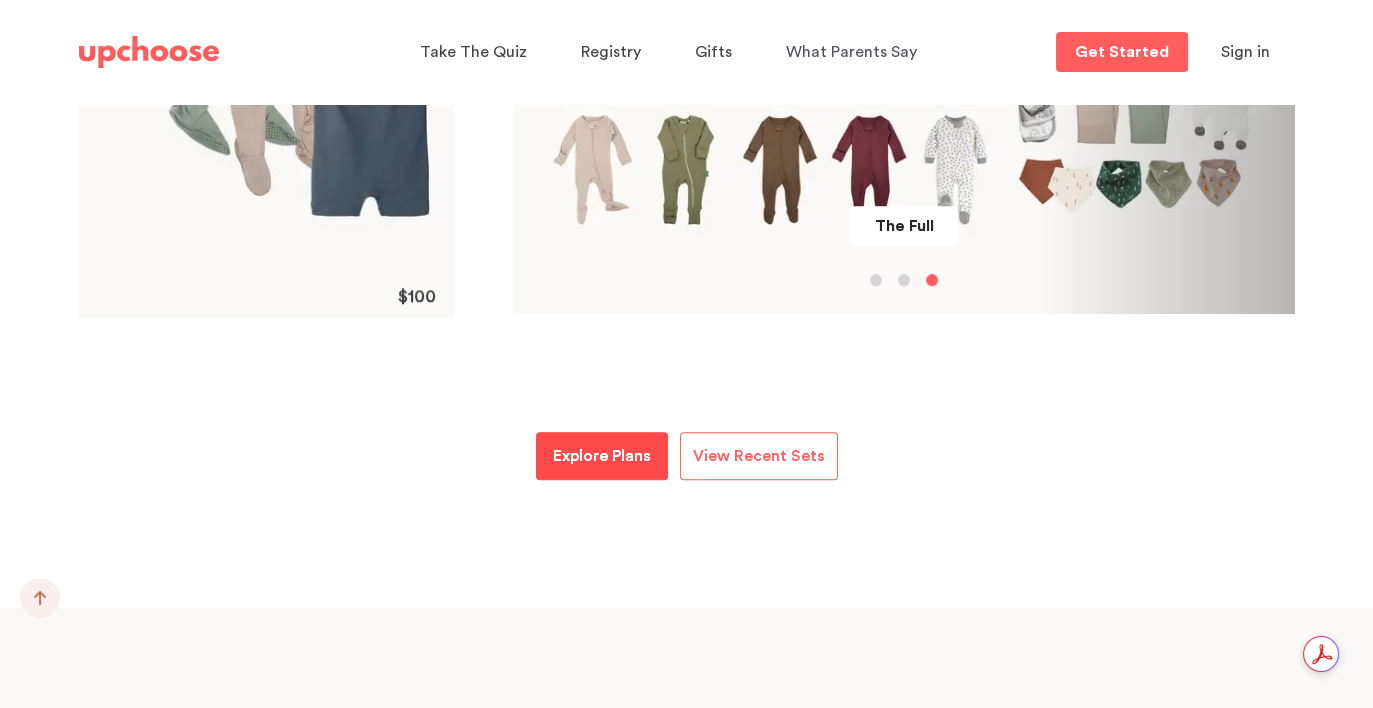 click on "Explore Plans" at bounding box center [602, 456] 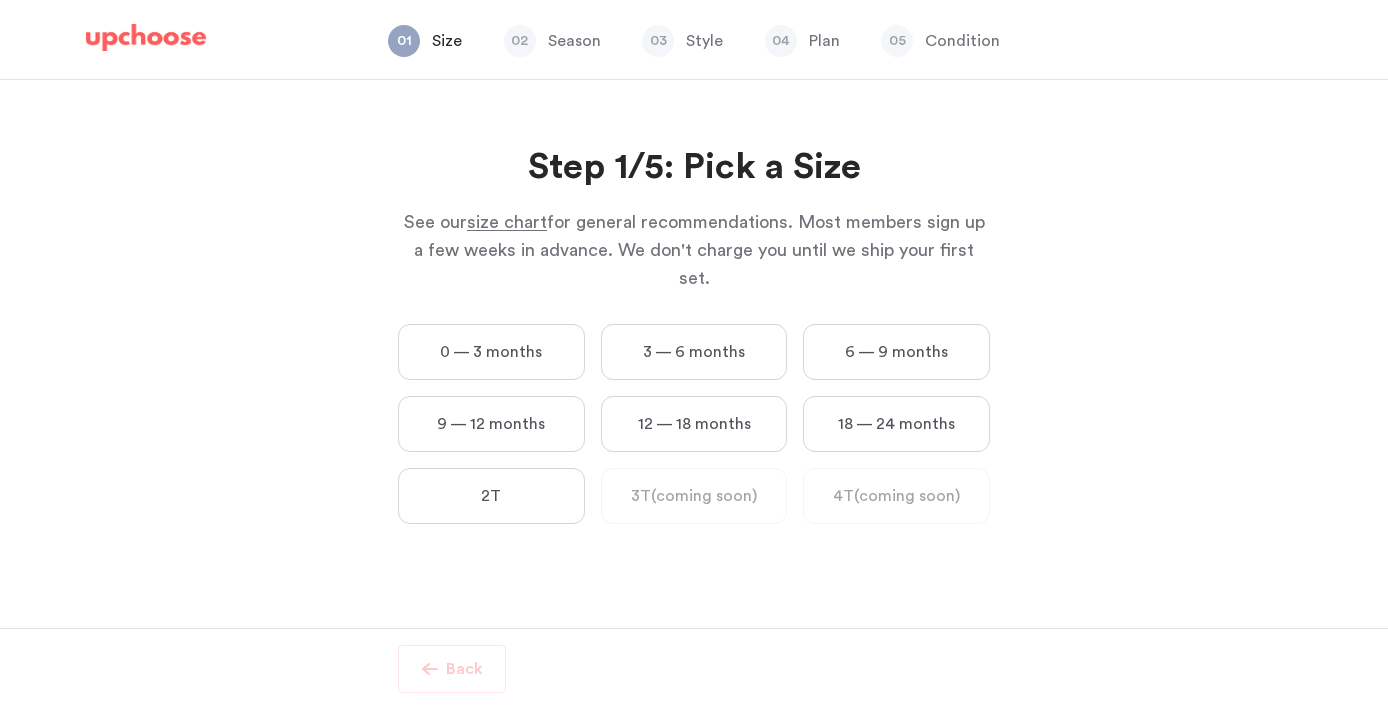 scroll, scrollTop: 0, scrollLeft: 0, axis: both 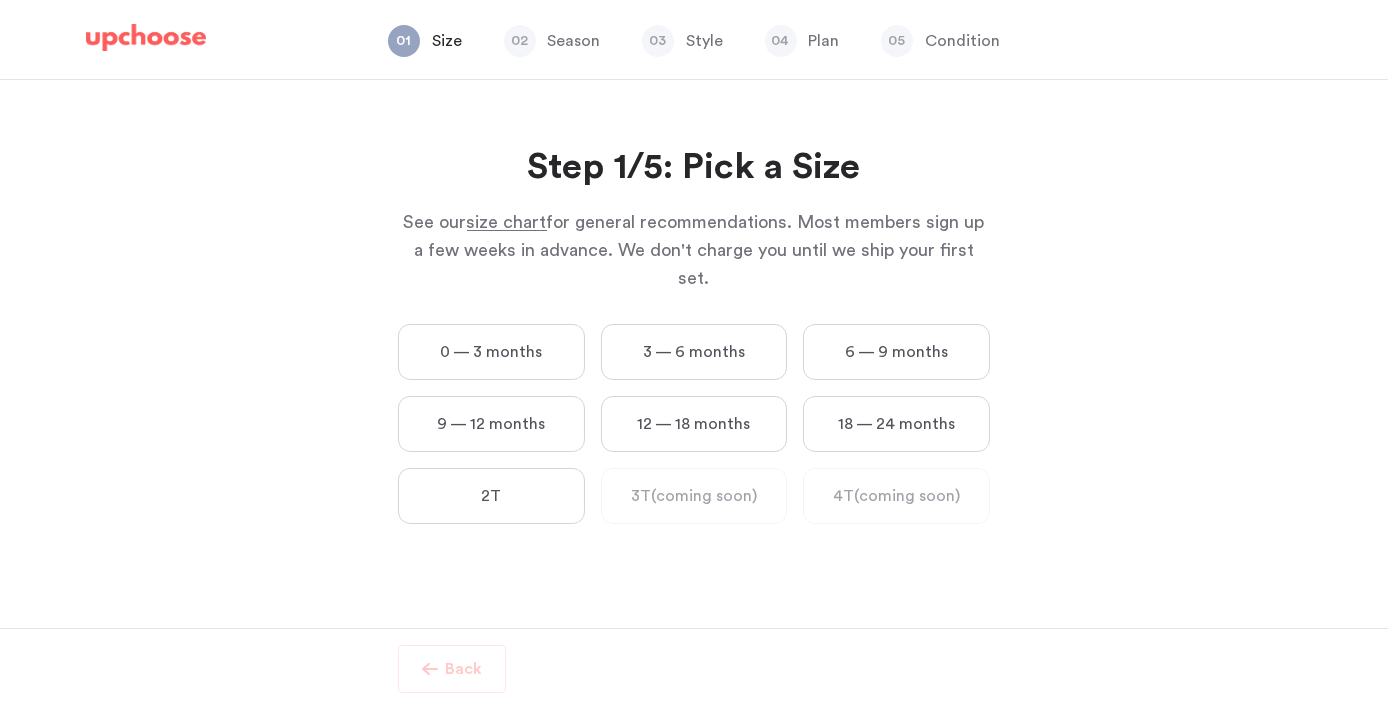 click on "0 — 3 months" at bounding box center [491, 352] 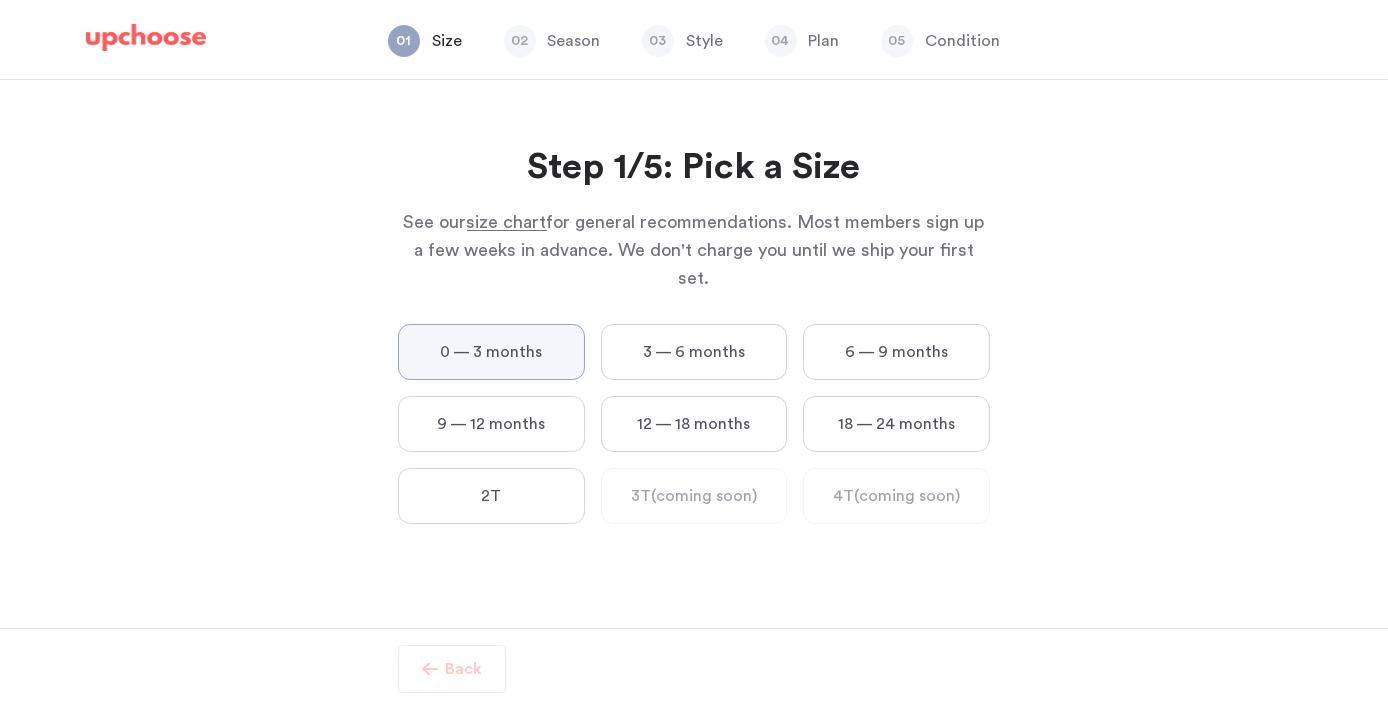 click on "0 — 3 months" at bounding box center [0, 0] 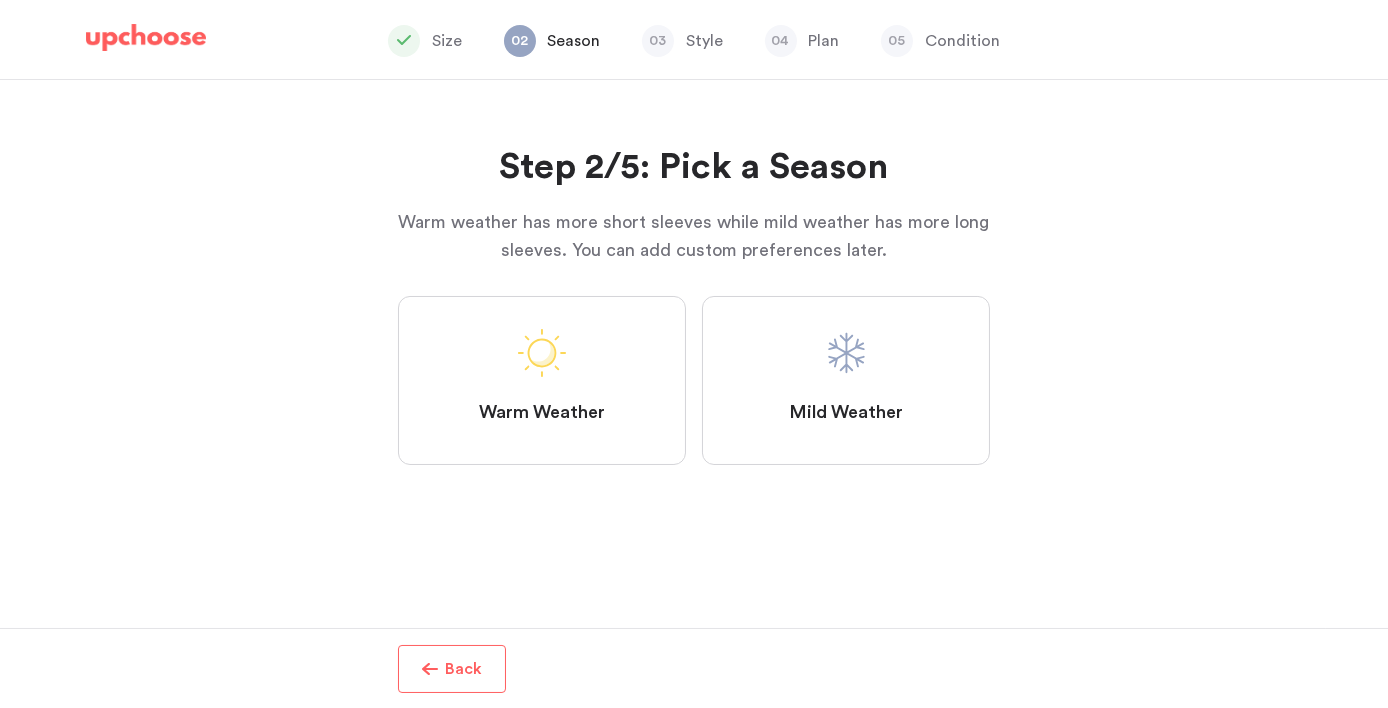 click at bounding box center (846, 353) 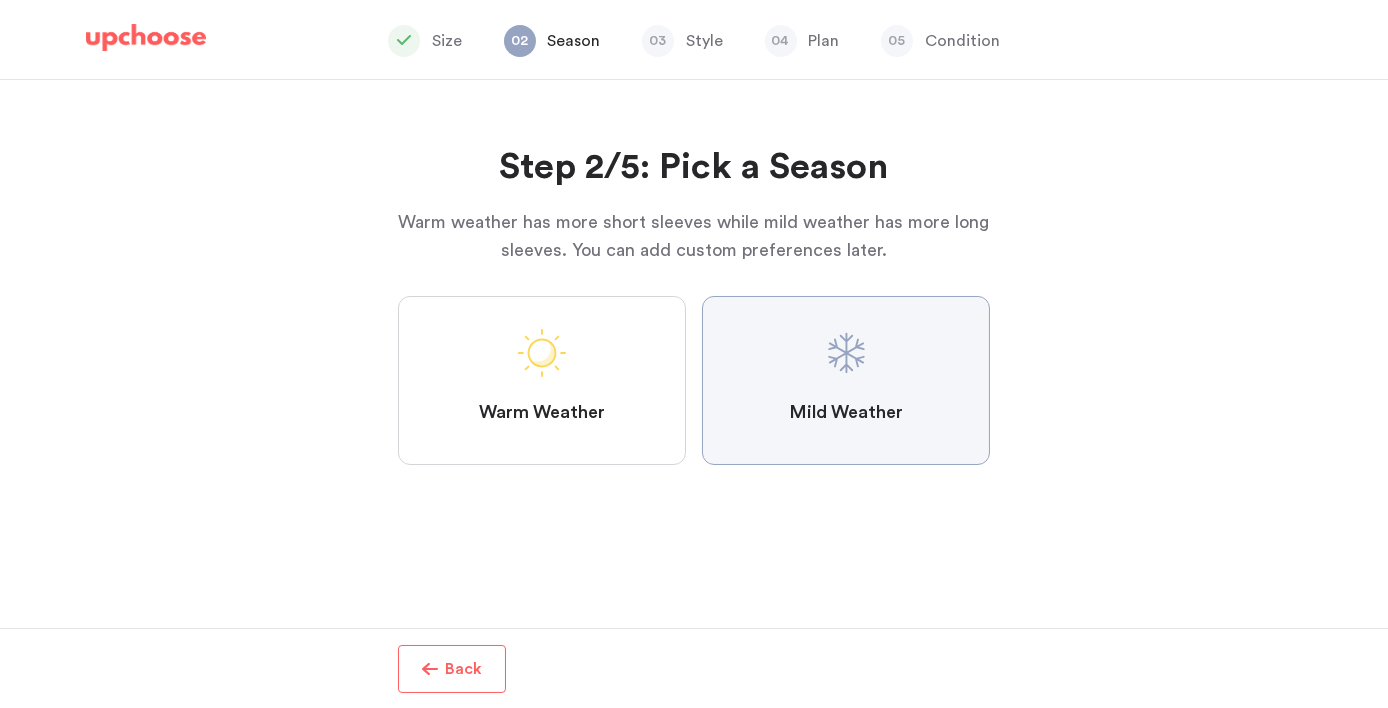 click on "Mild Weather" at bounding box center (0, 0) 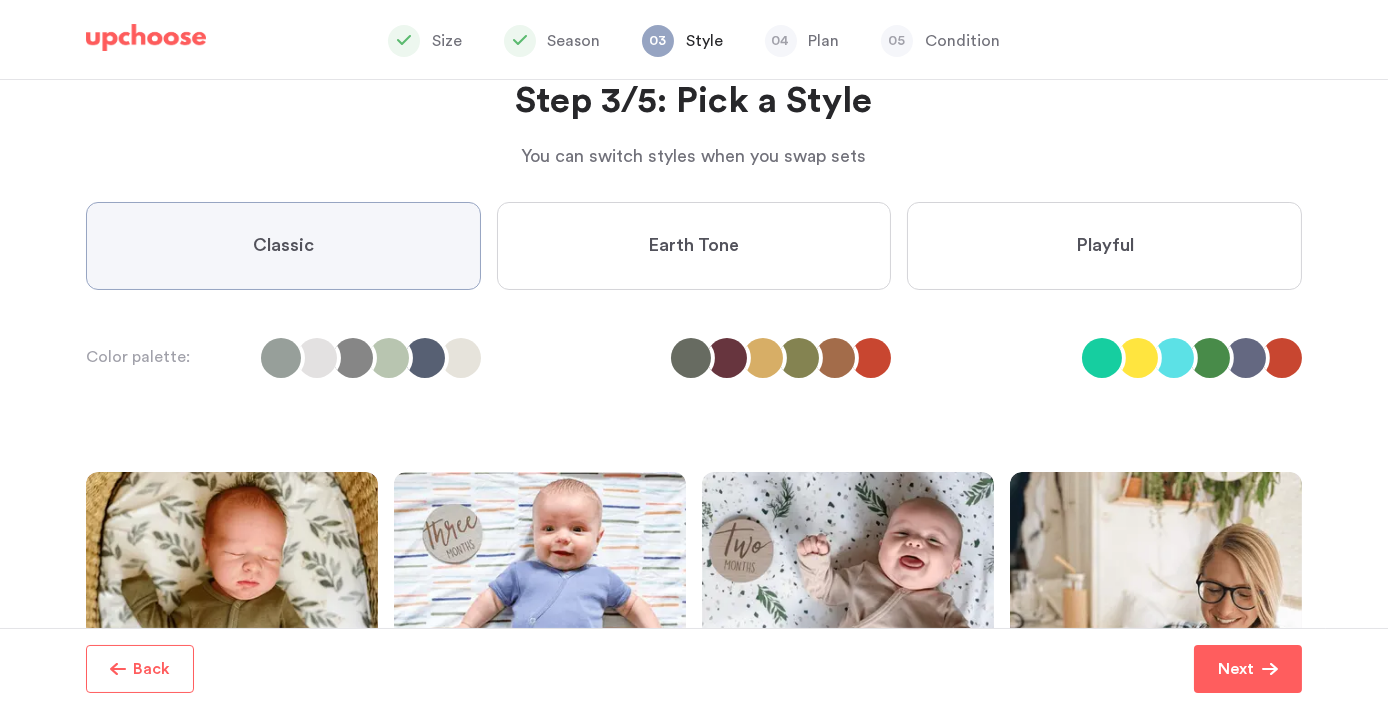 scroll, scrollTop: 0, scrollLeft: 0, axis: both 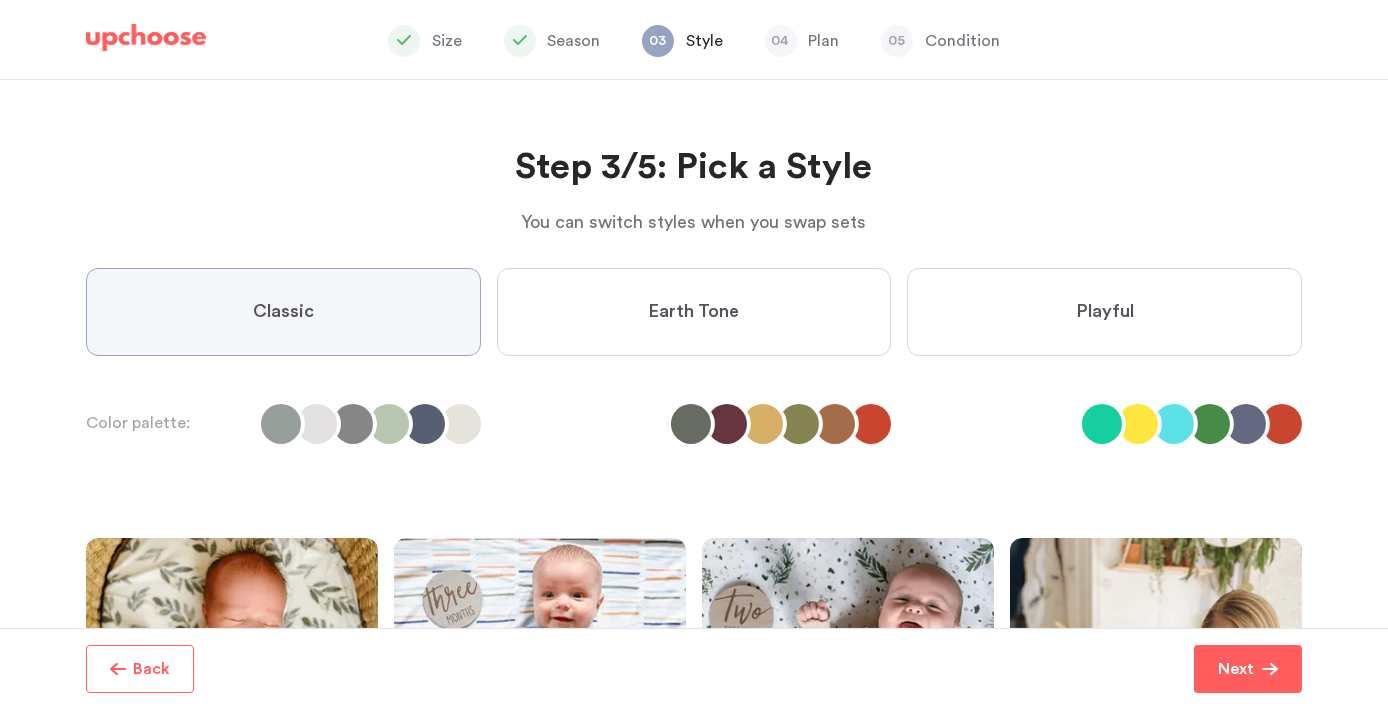 click on "Playful" at bounding box center (1104, 312) 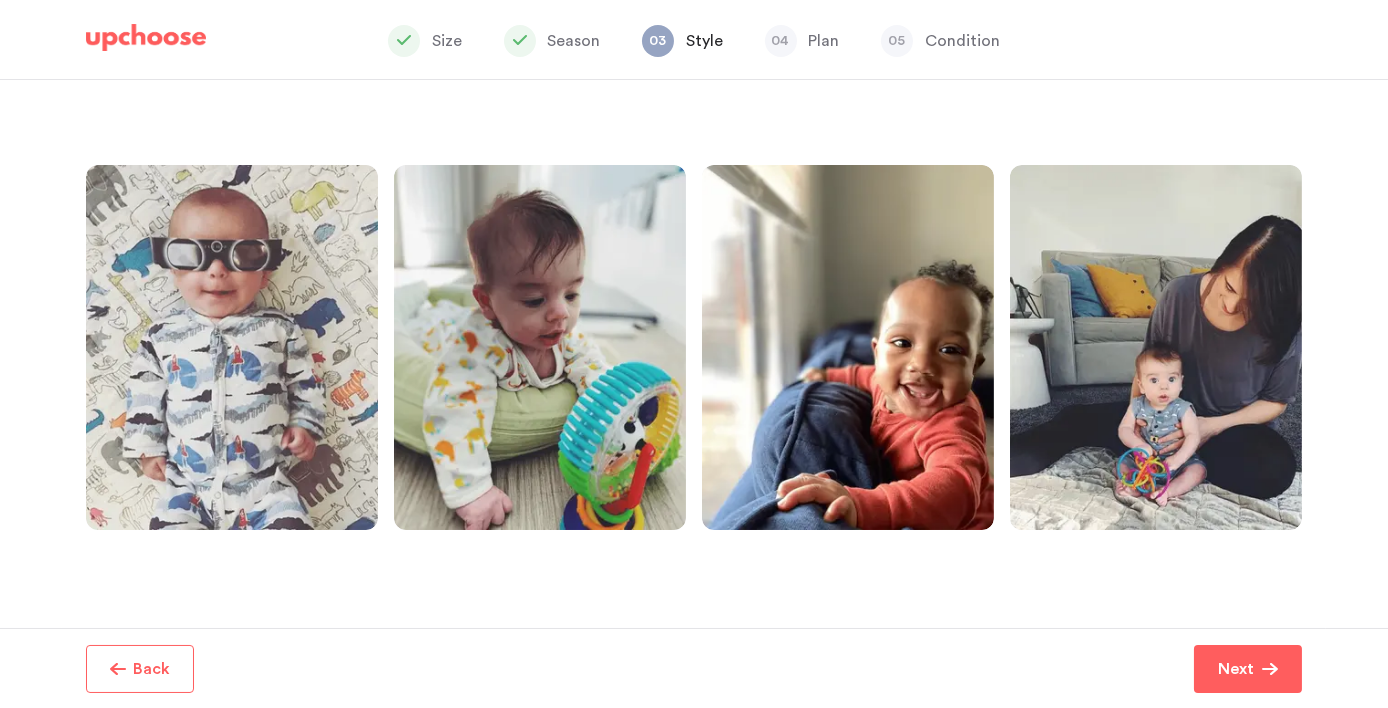 scroll, scrollTop: 446, scrollLeft: 0, axis: vertical 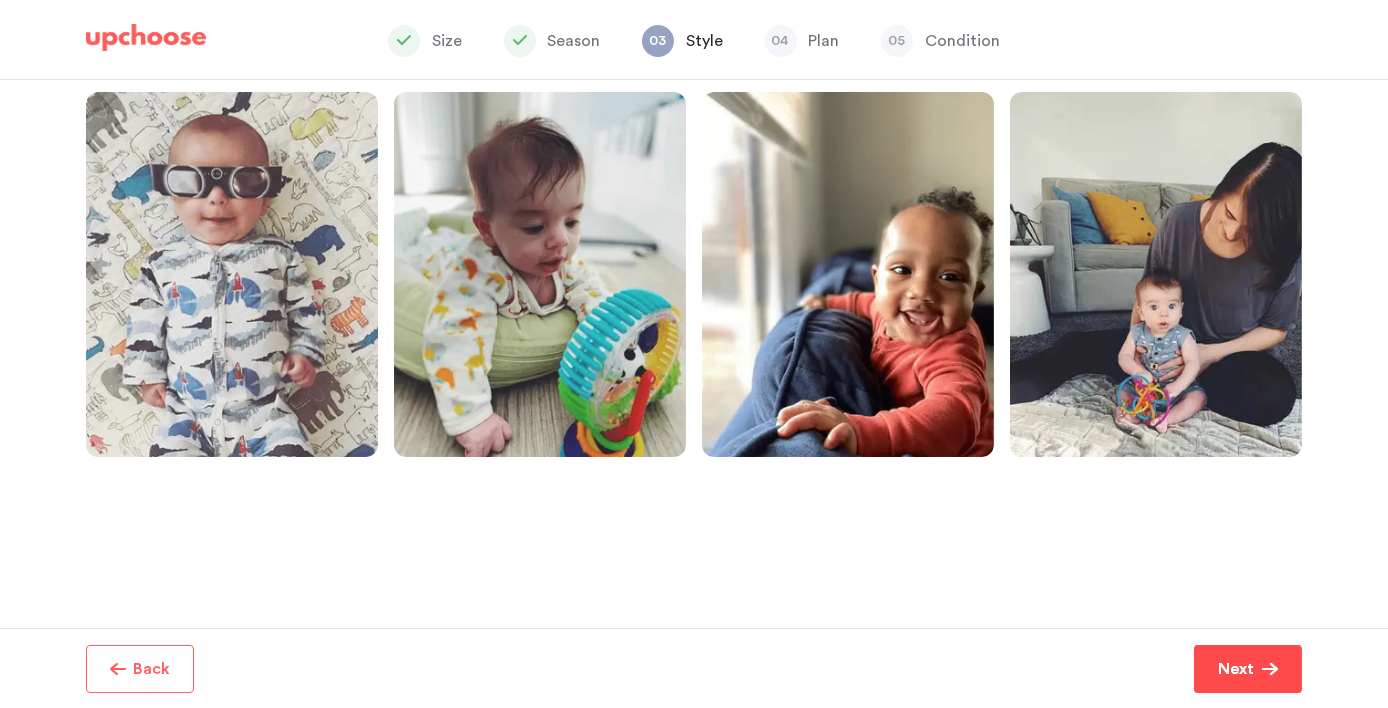 click on "Next" at bounding box center (1236, 669) 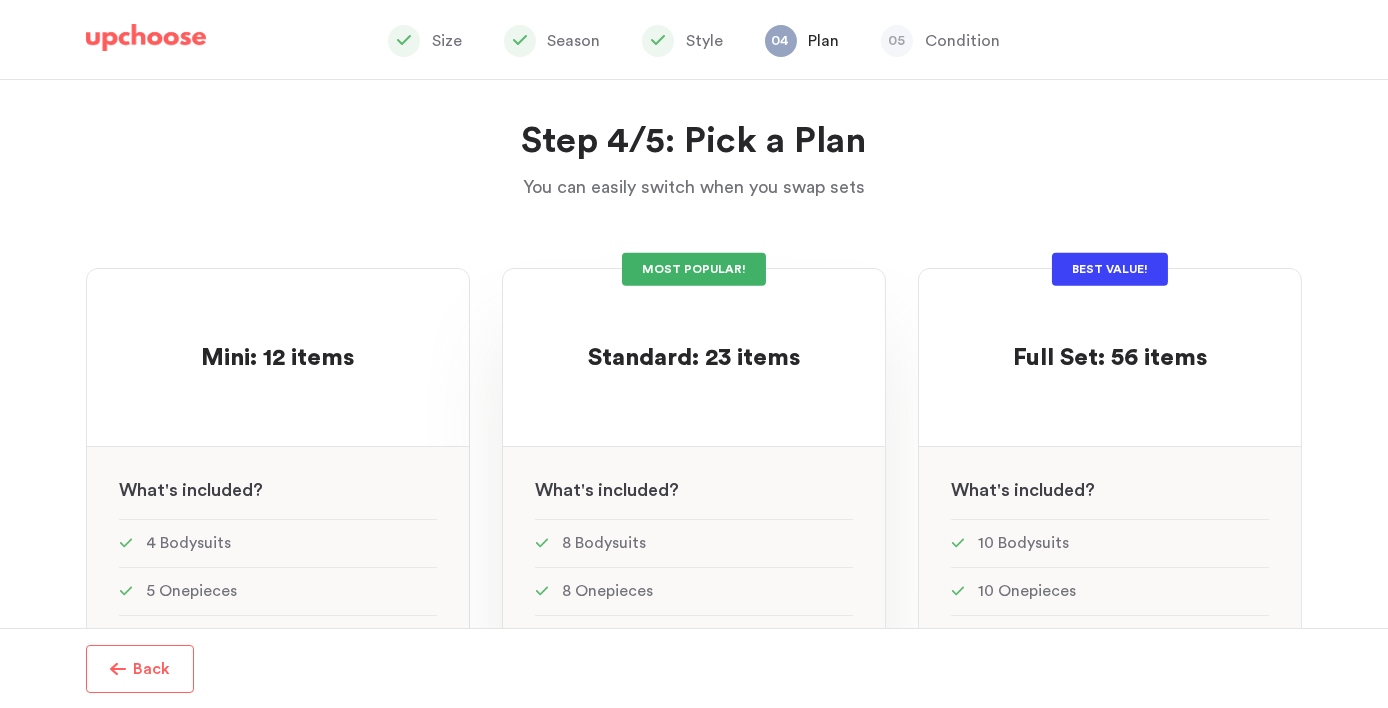 scroll, scrollTop: 0, scrollLeft: 0, axis: both 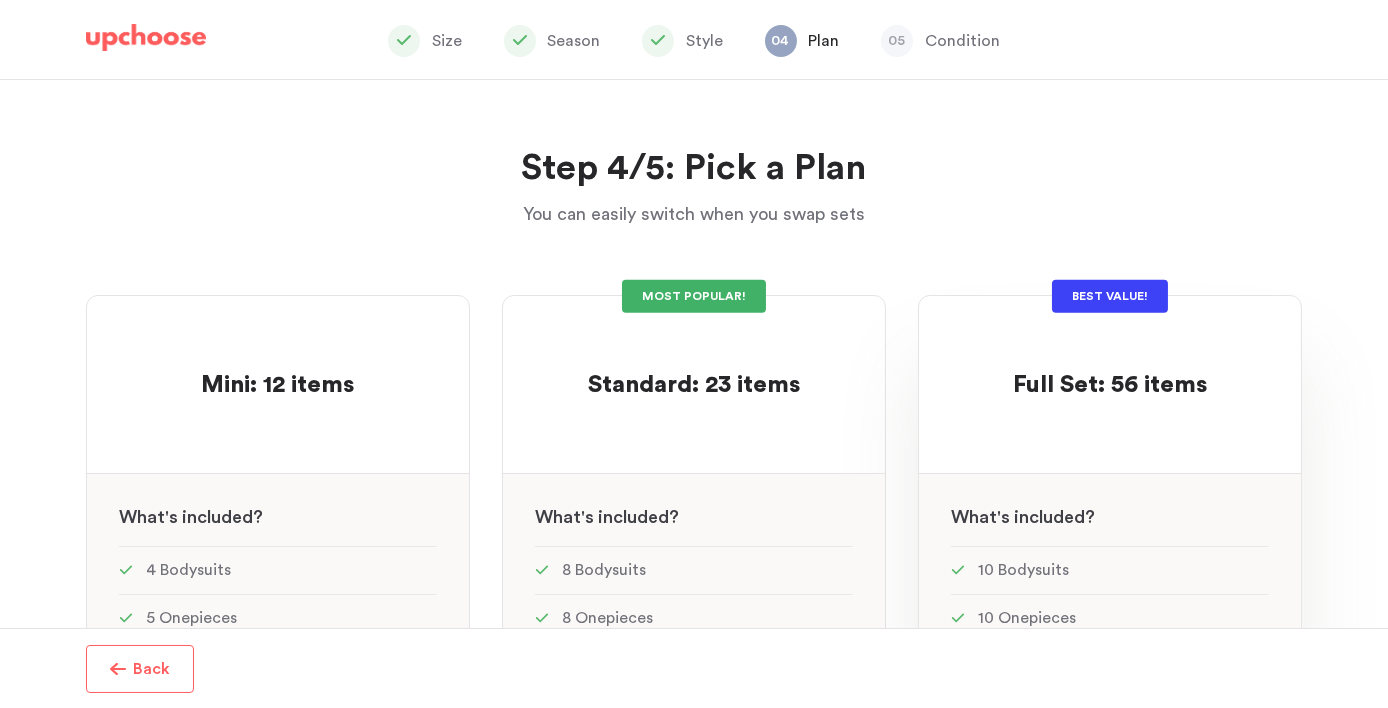 click on "BEST VALUE!" at bounding box center (1110, 296) 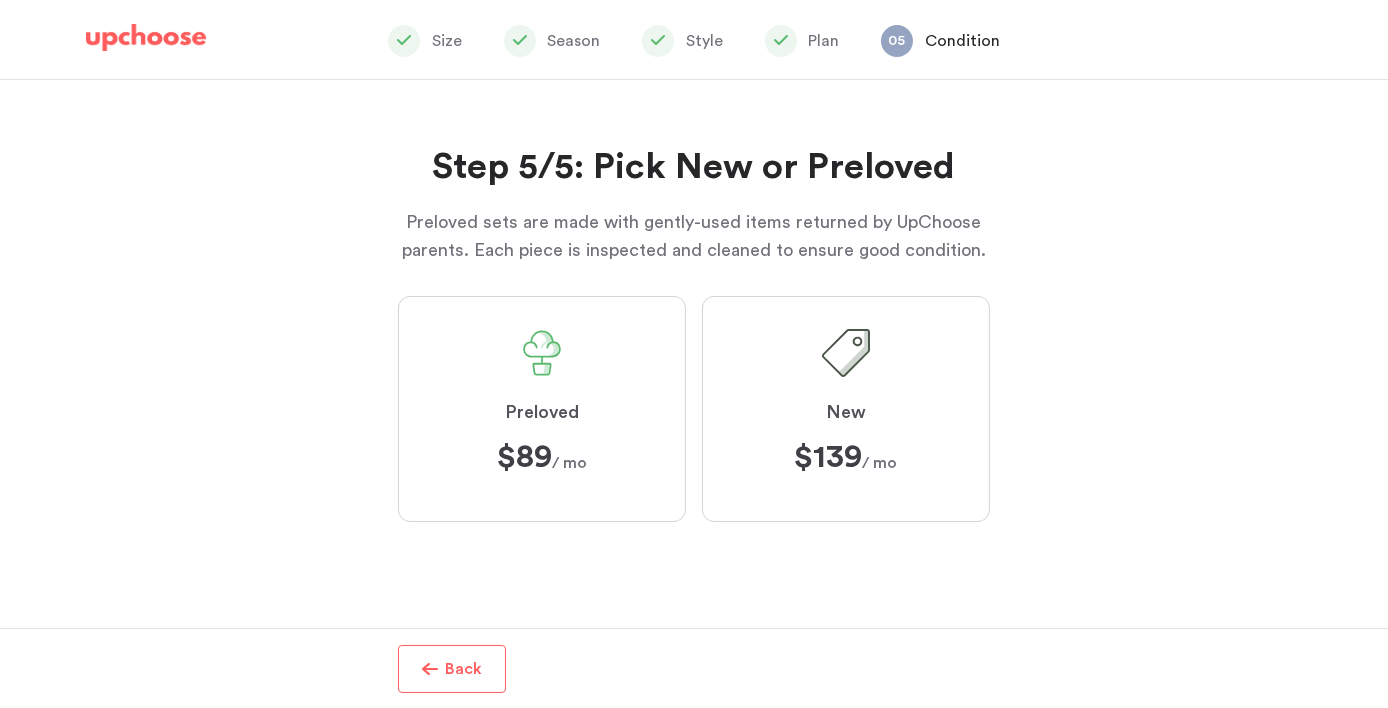 click on "Preloved $89 $89  / mo" at bounding box center (542, 409) 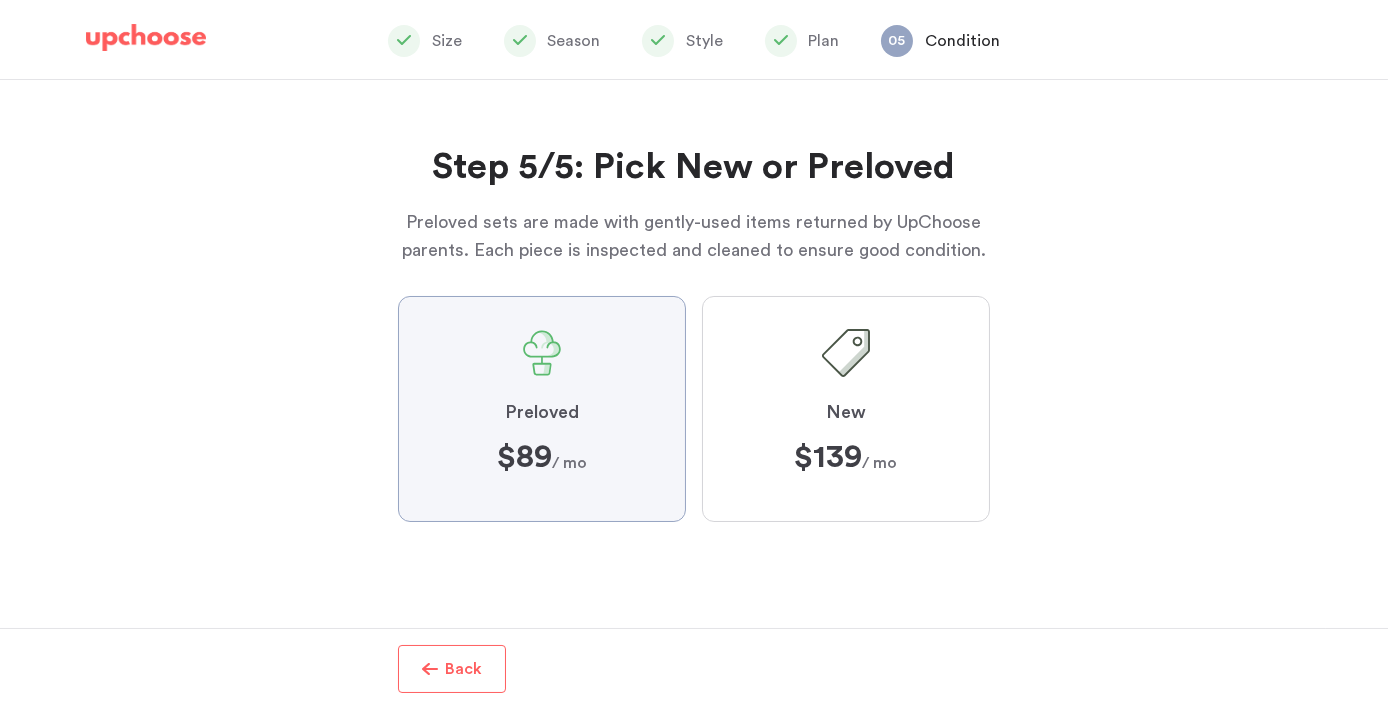 click on "Preloved $89 $89  / mo" at bounding box center (0, 0) 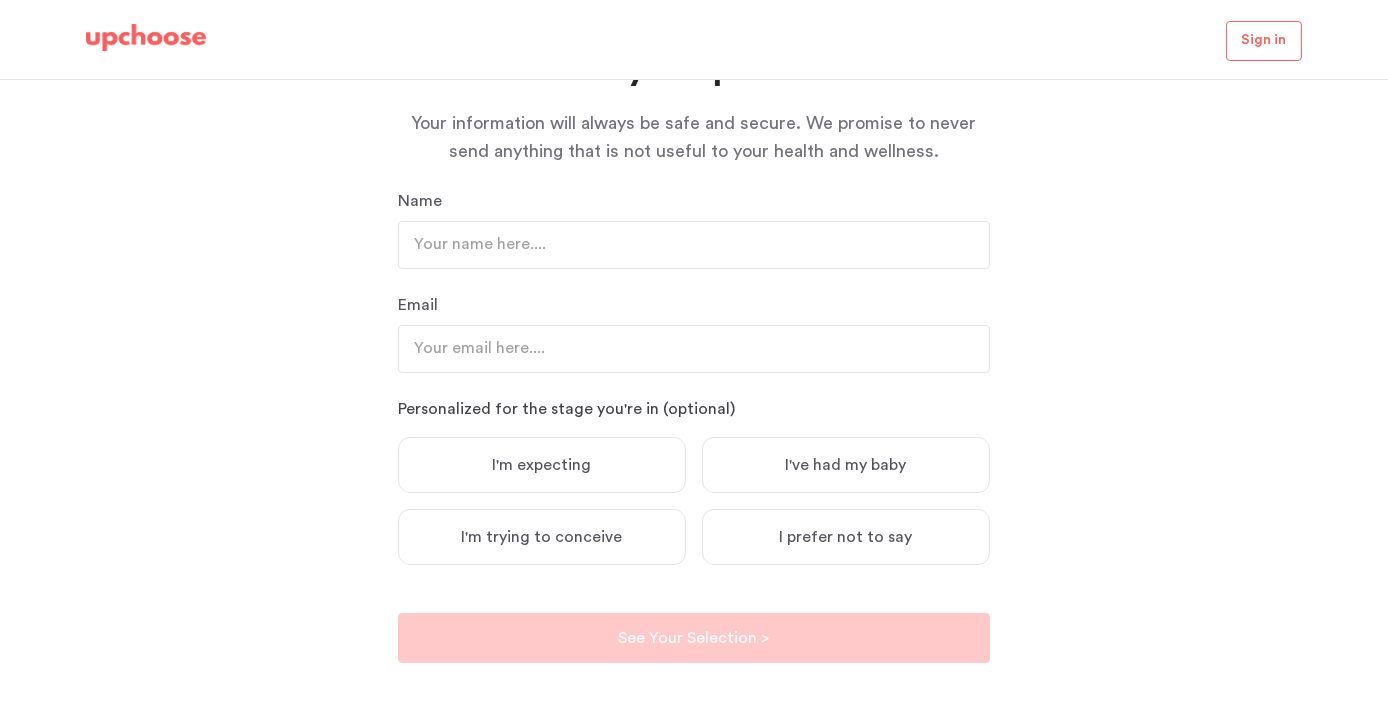 scroll, scrollTop: 212, scrollLeft: 0, axis: vertical 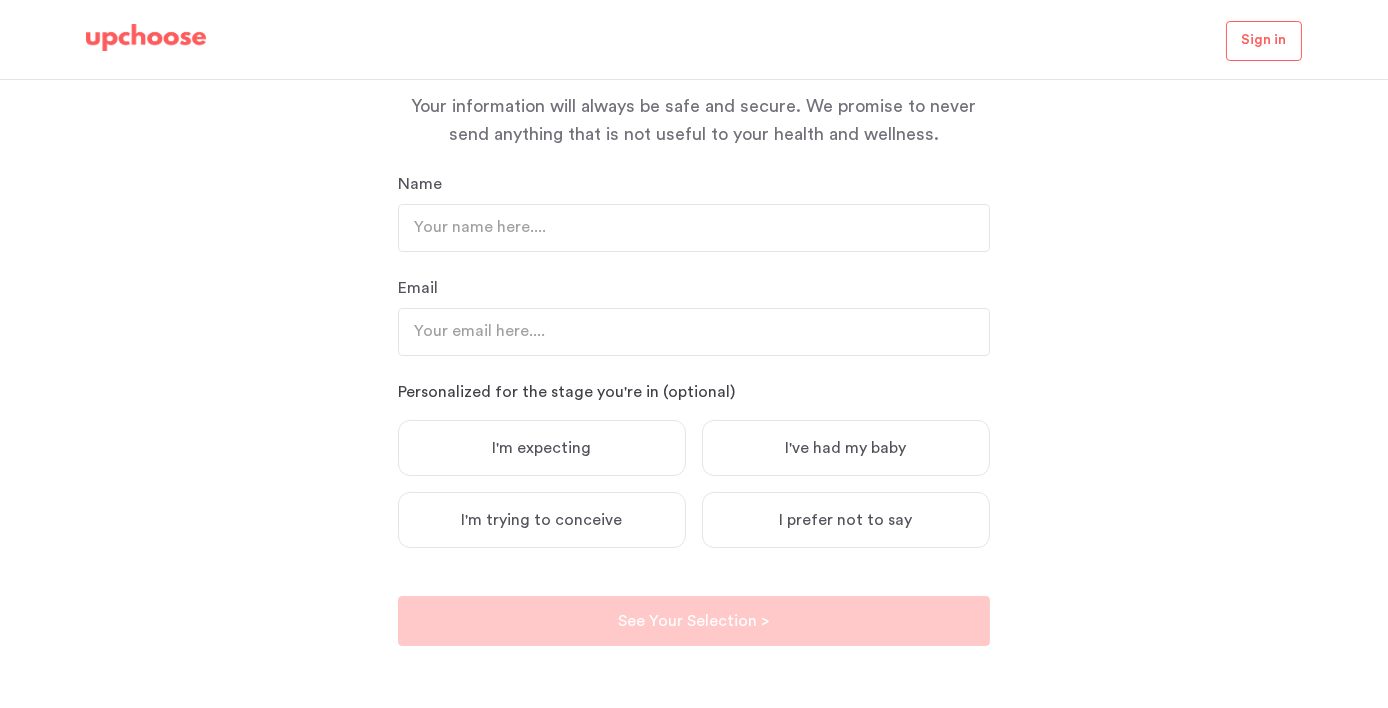 click at bounding box center (146, 38) 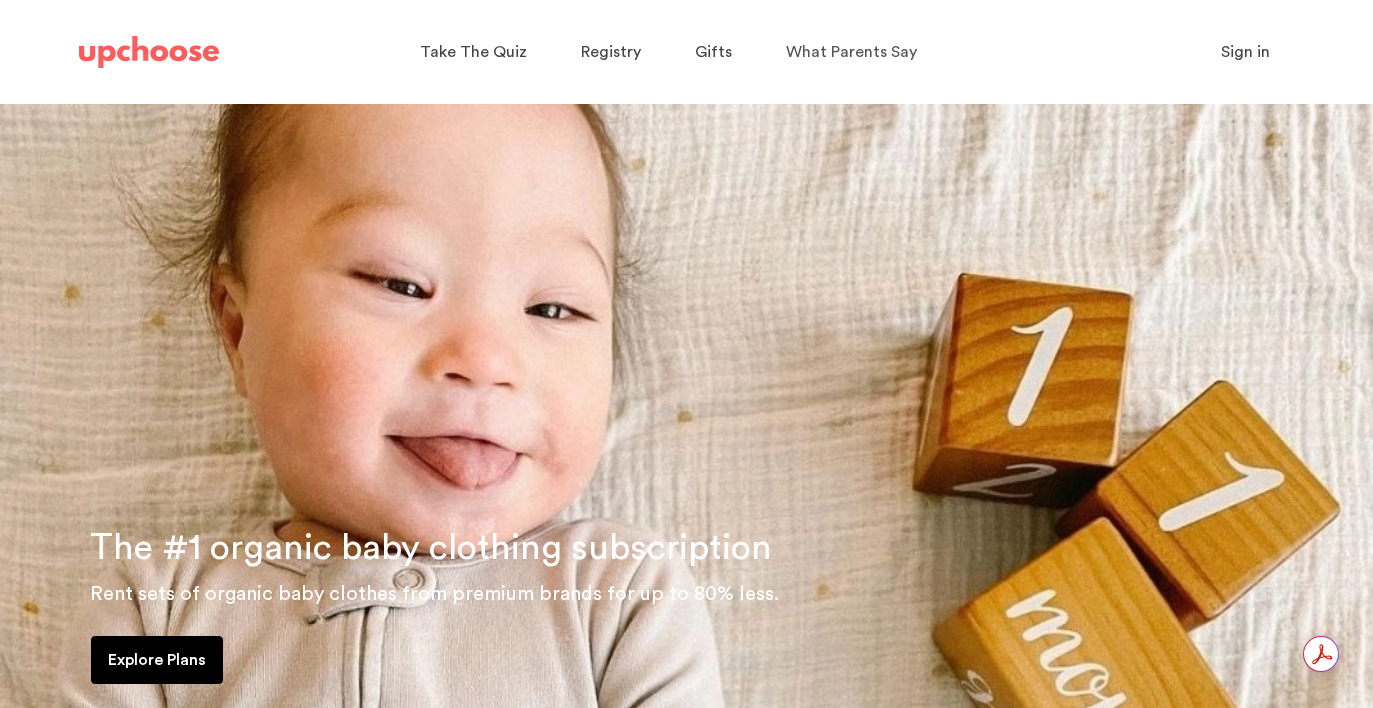 scroll, scrollTop: 0, scrollLeft: 0, axis: both 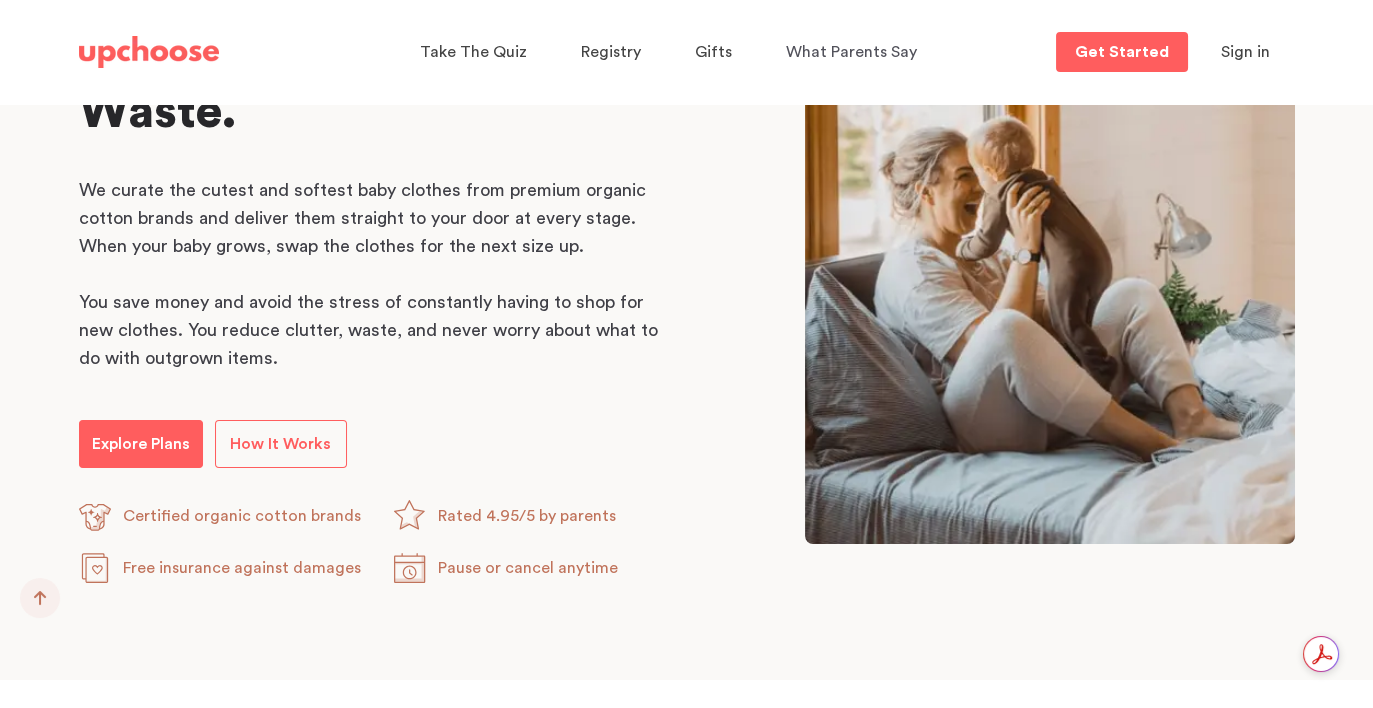 click on "Certified organic cotton brands" at bounding box center (242, 516) 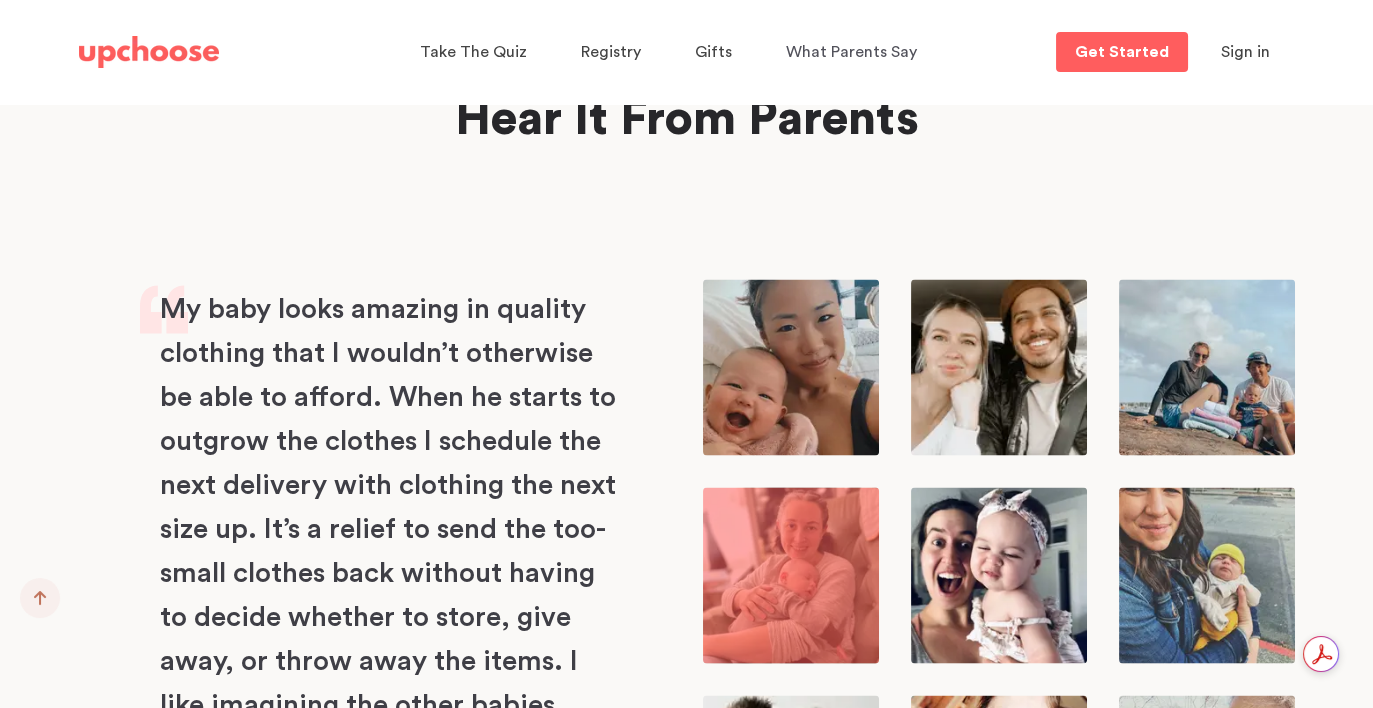 scroll, scrollTop: 6856, scrollLeft: 0, axis: vertical 